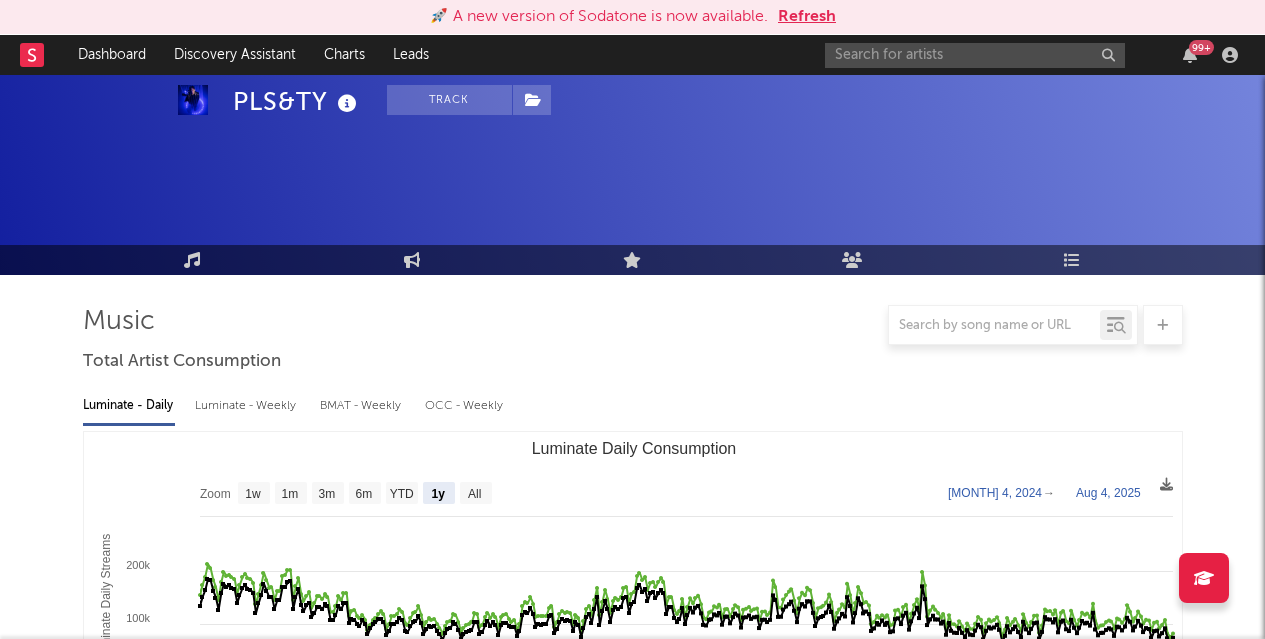 select on "1y" 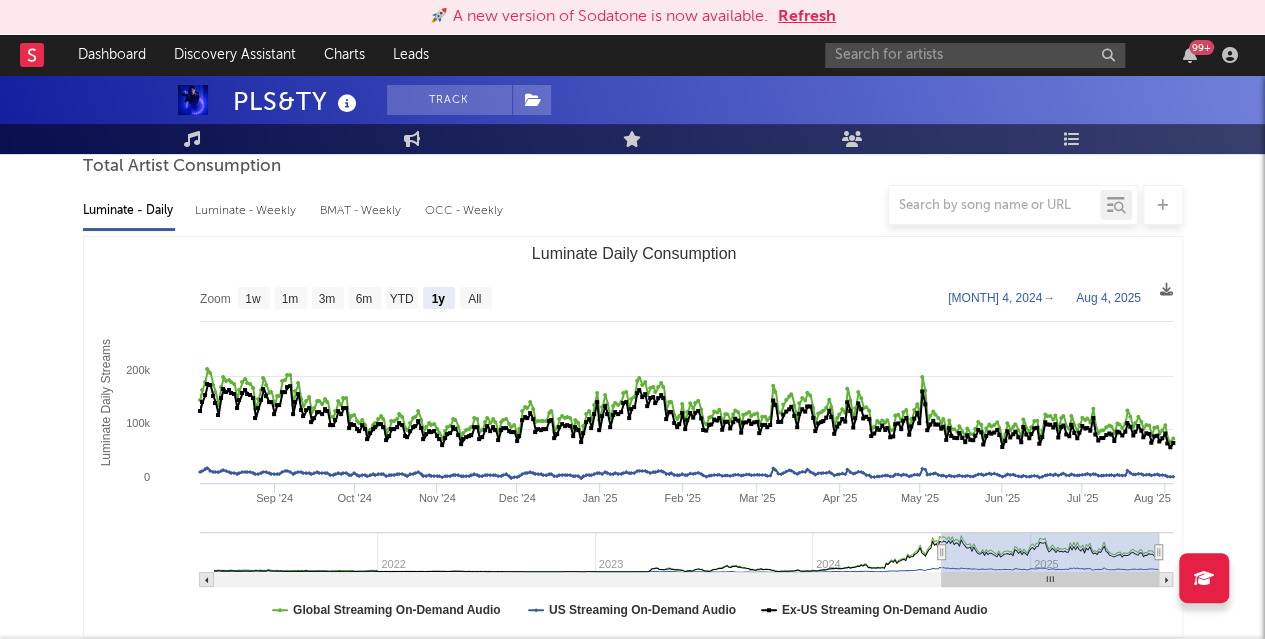 scroll, scrollTop: 195, scrollLeft: 0, axis: vertical 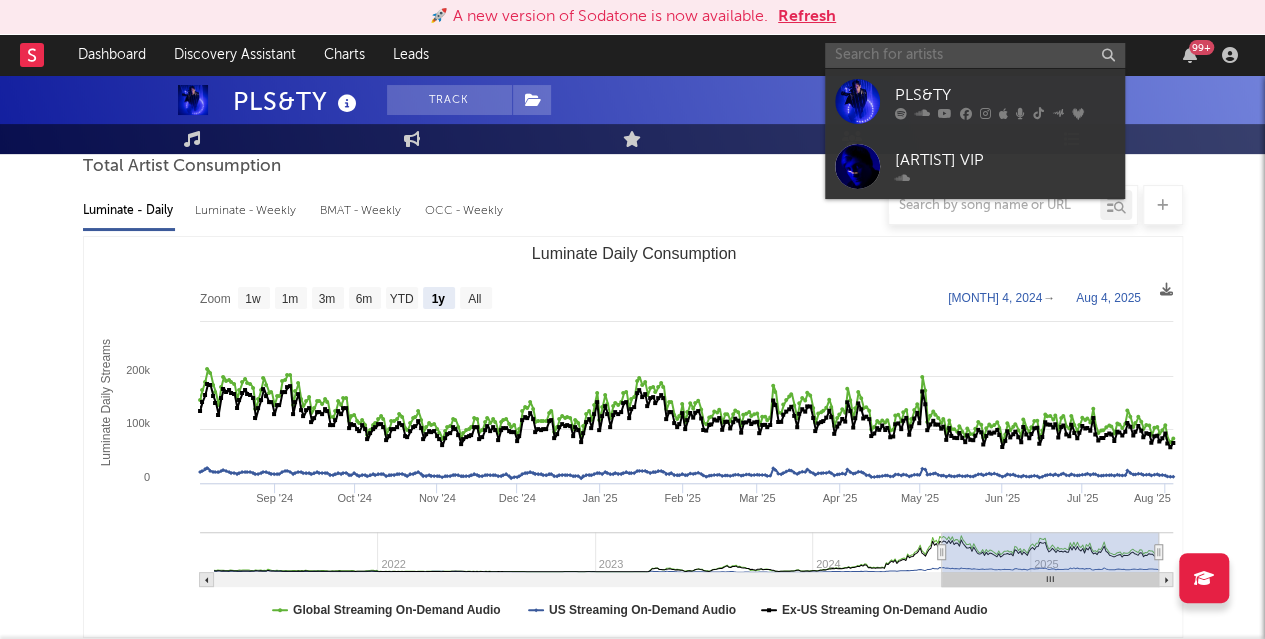 click at bounding box center (975, 55) 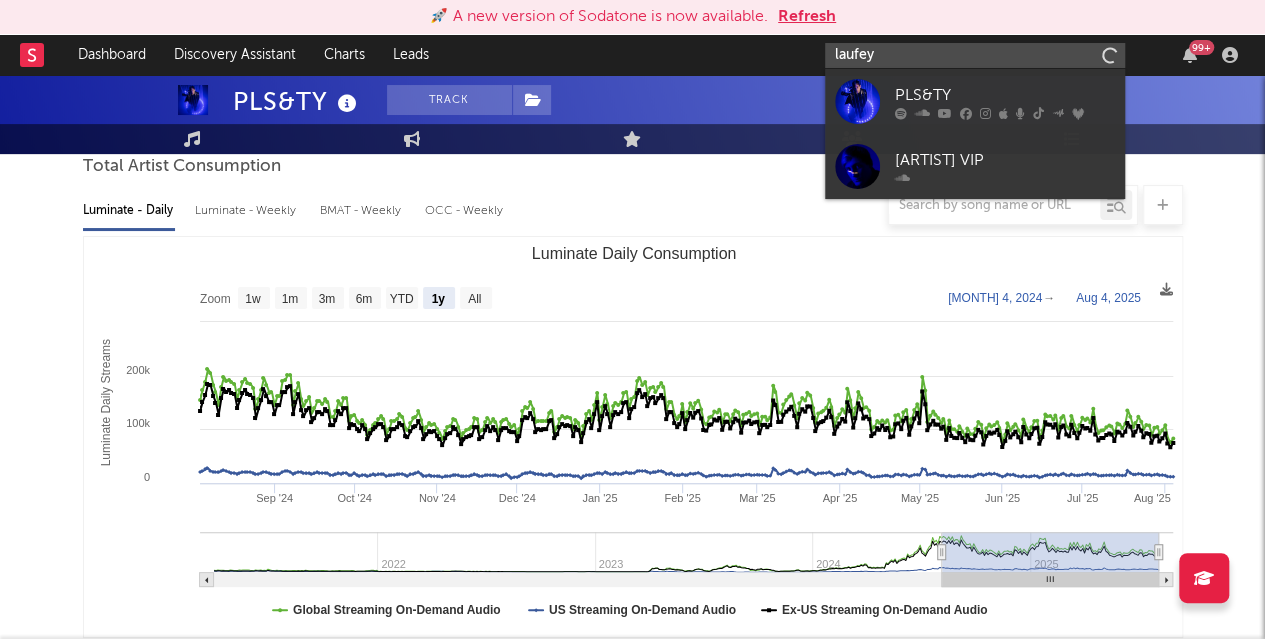 type on "laufey" 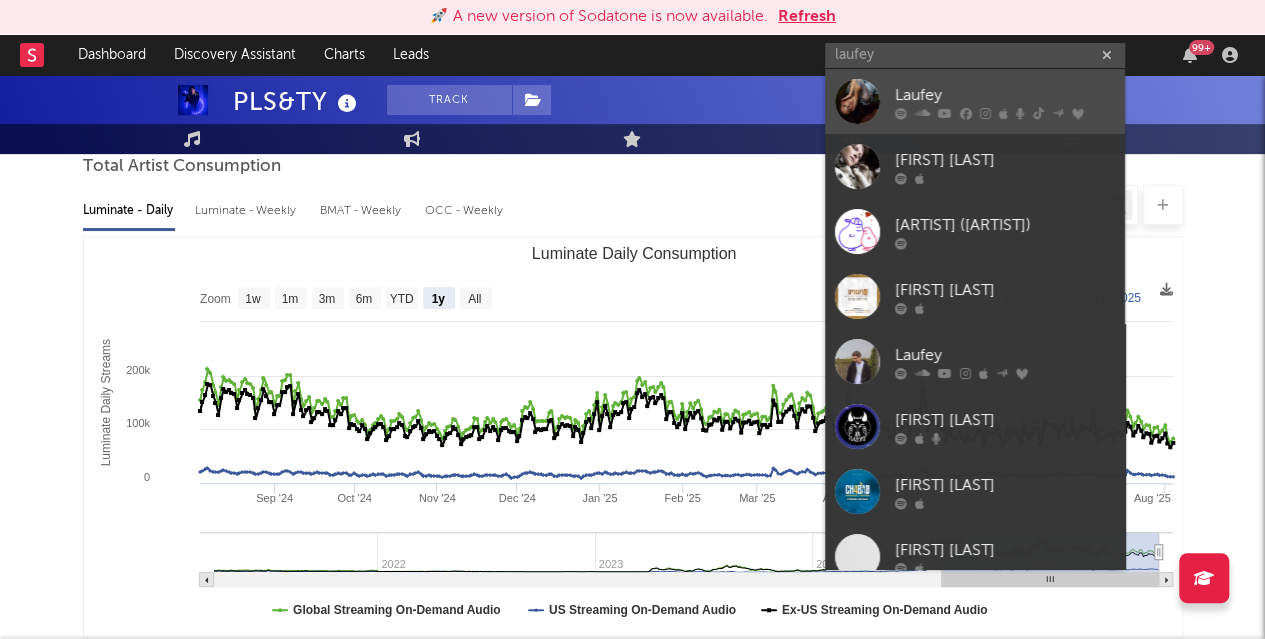 click on "Laufey" at bounding box center (1005, 95) 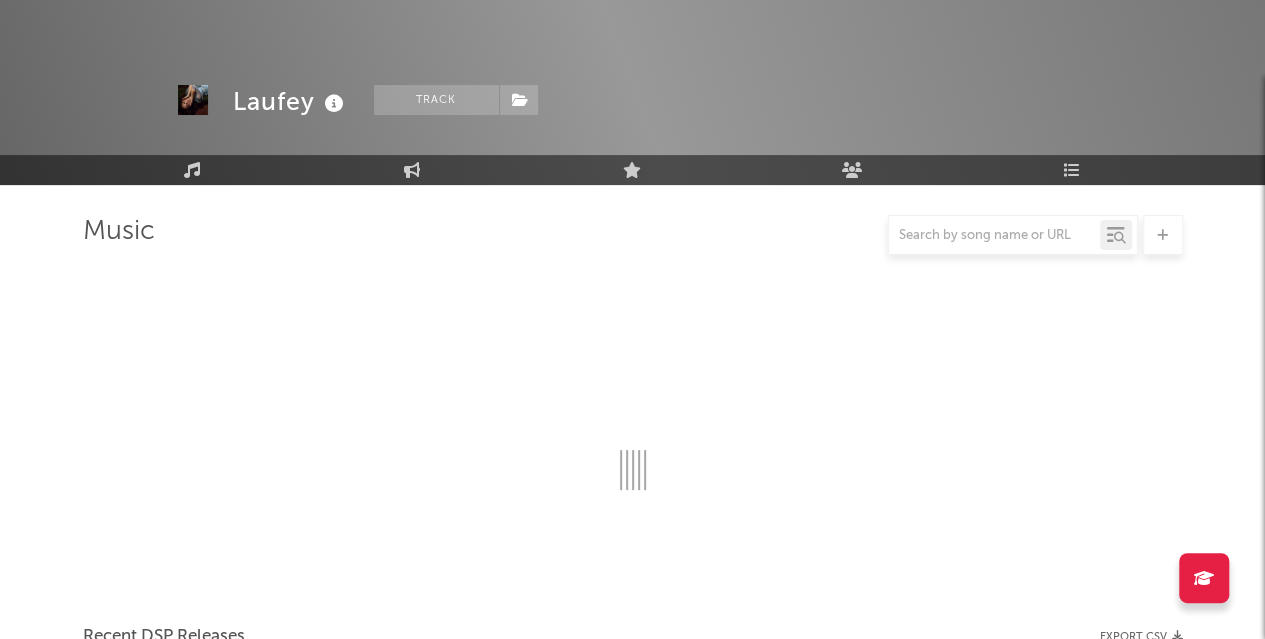 scroll, scrollTop: 195, scrollLeft: 0, axis: vertical 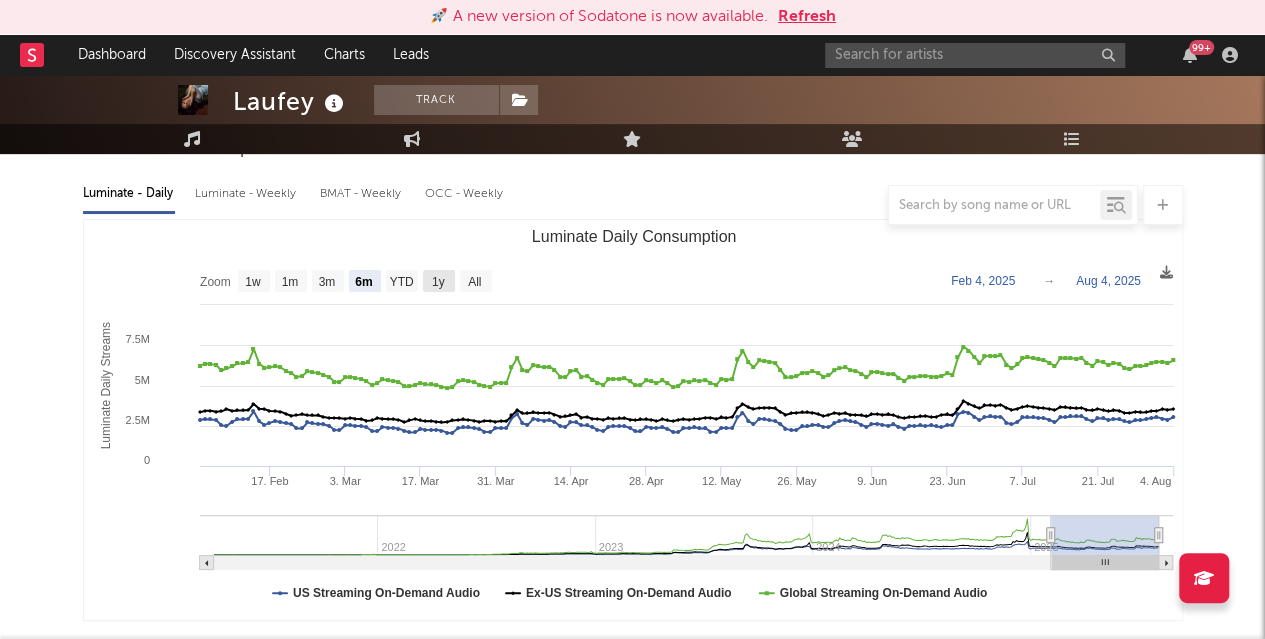 click on "1y" 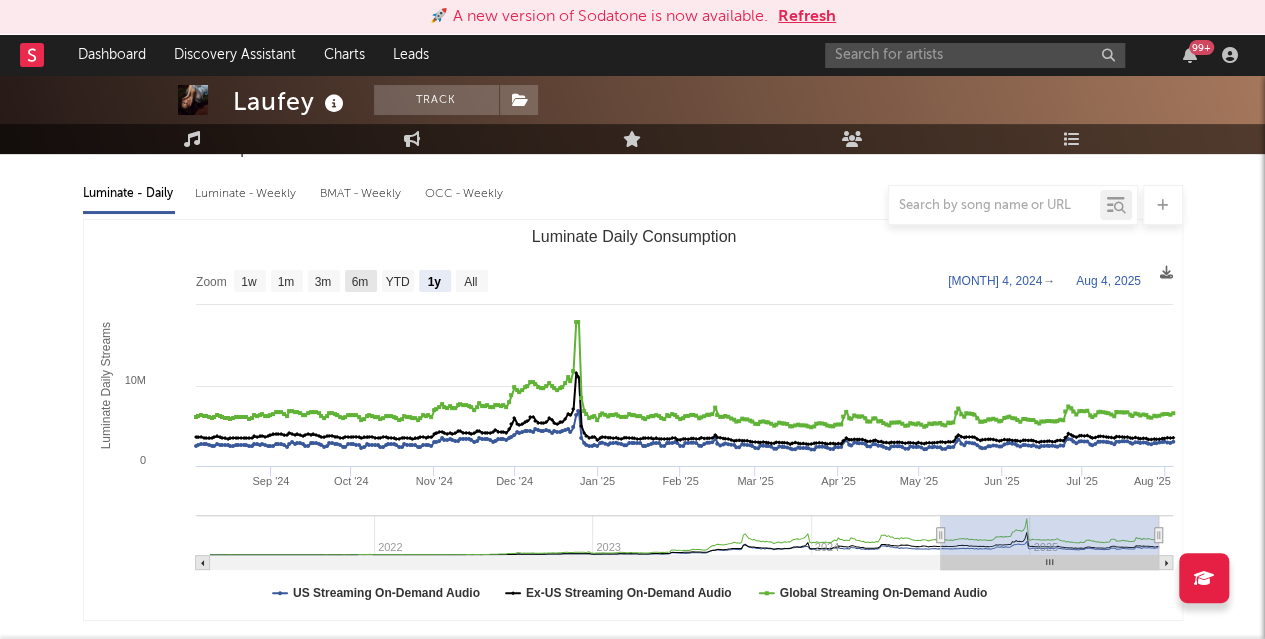 click on "6m" 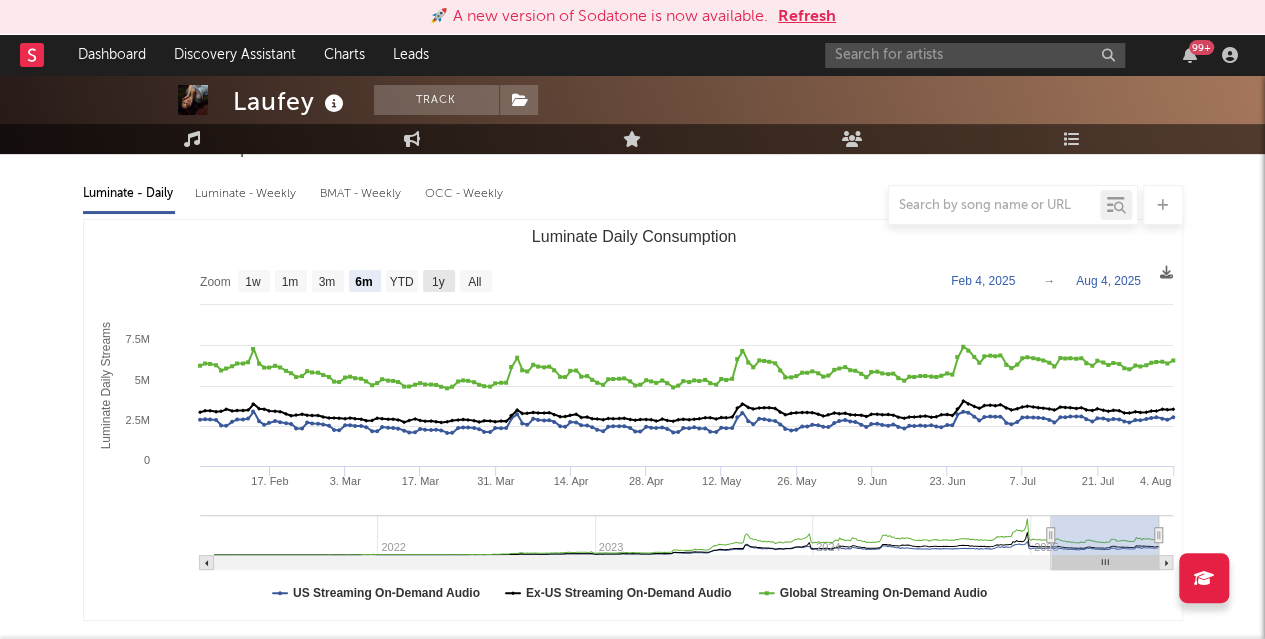 click on "1y" 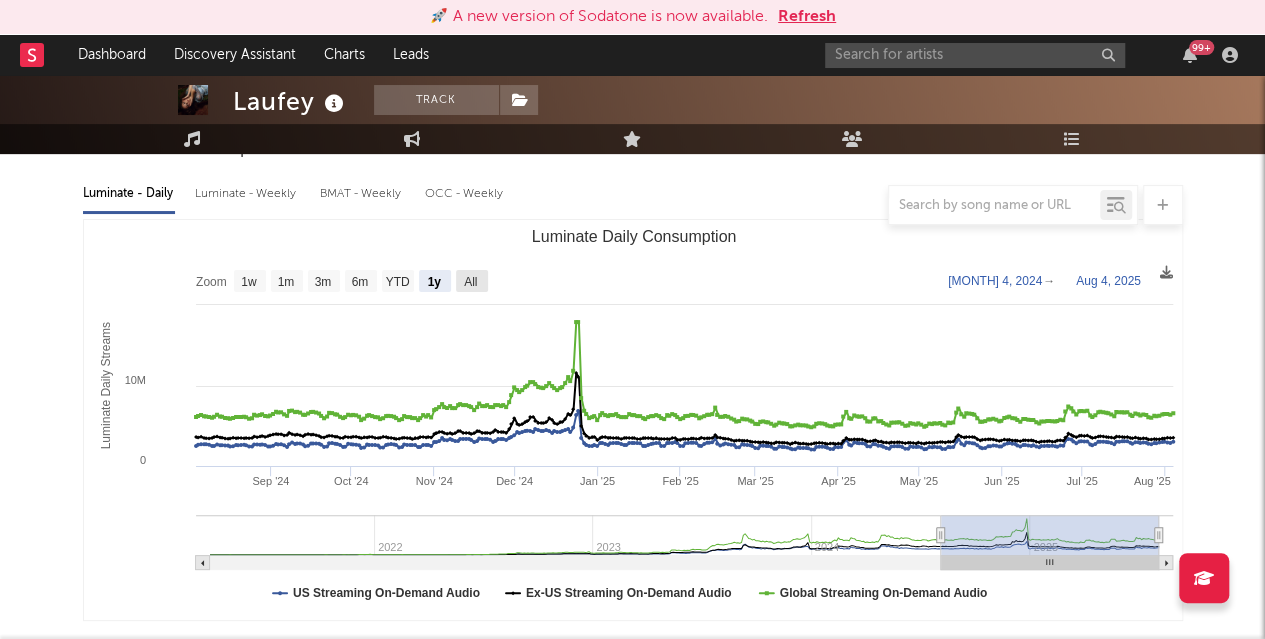 click on "All" 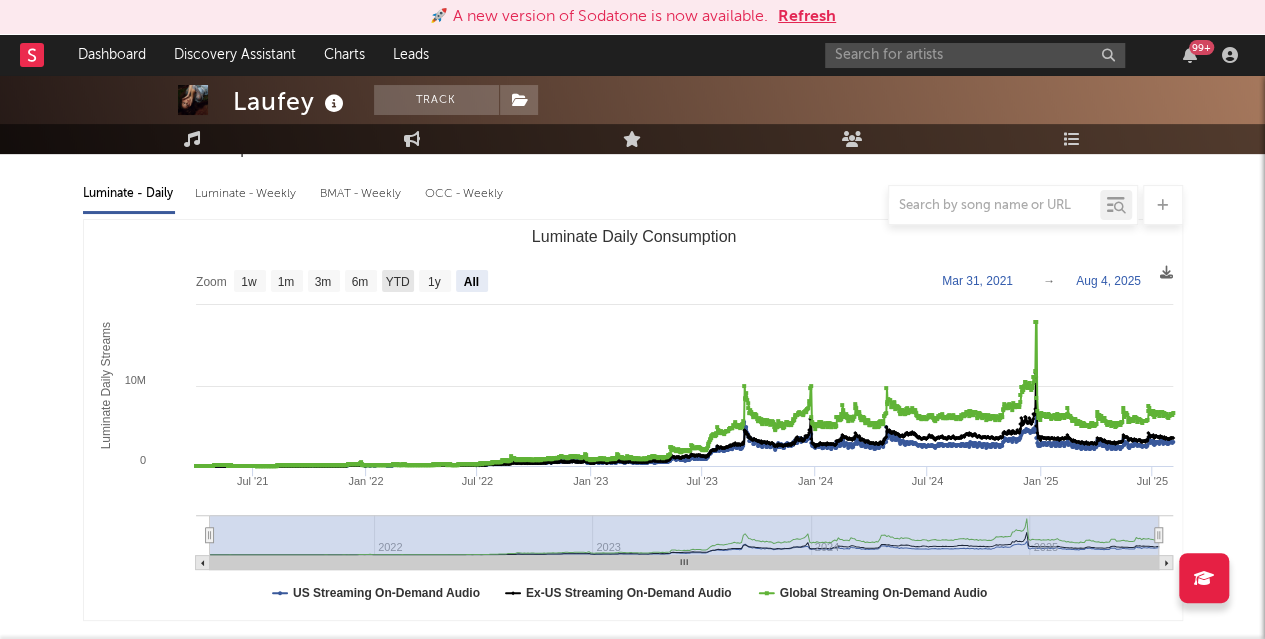 click on "YTD" 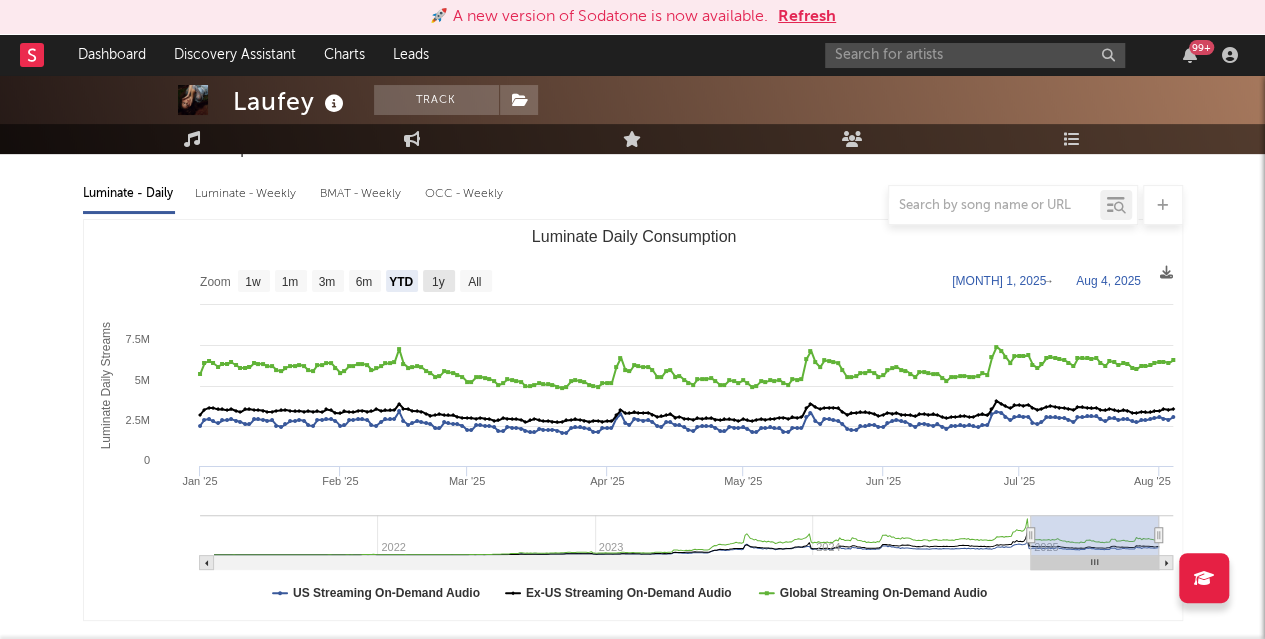 click on "1y" 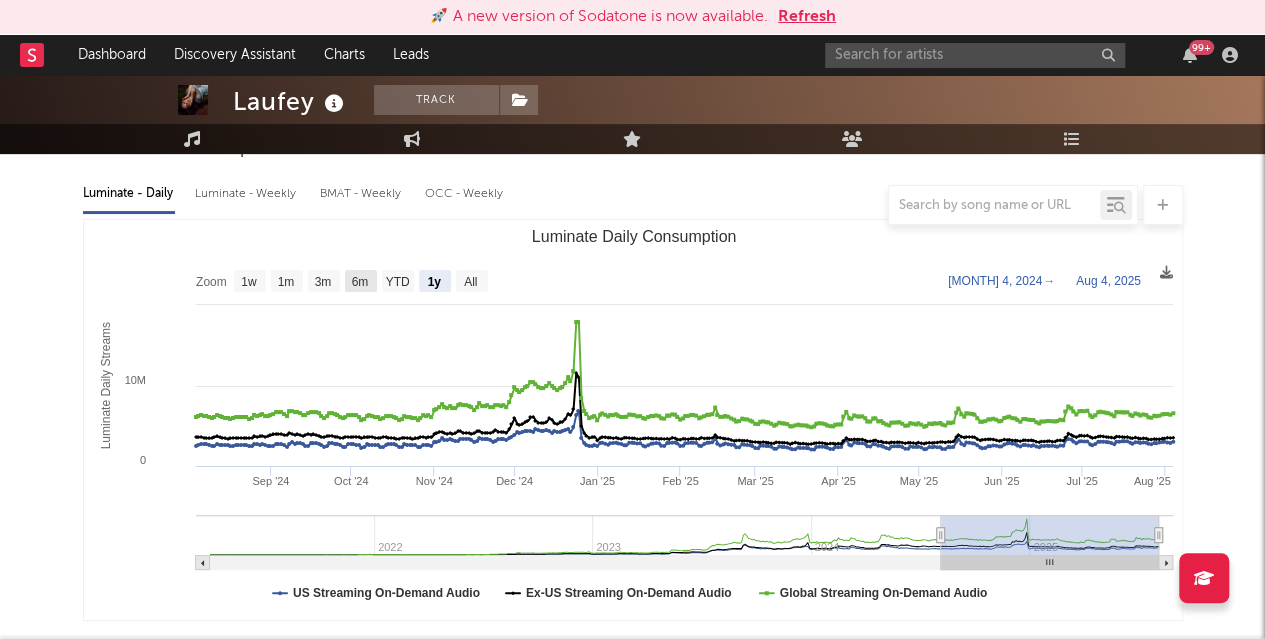 click on "6m" 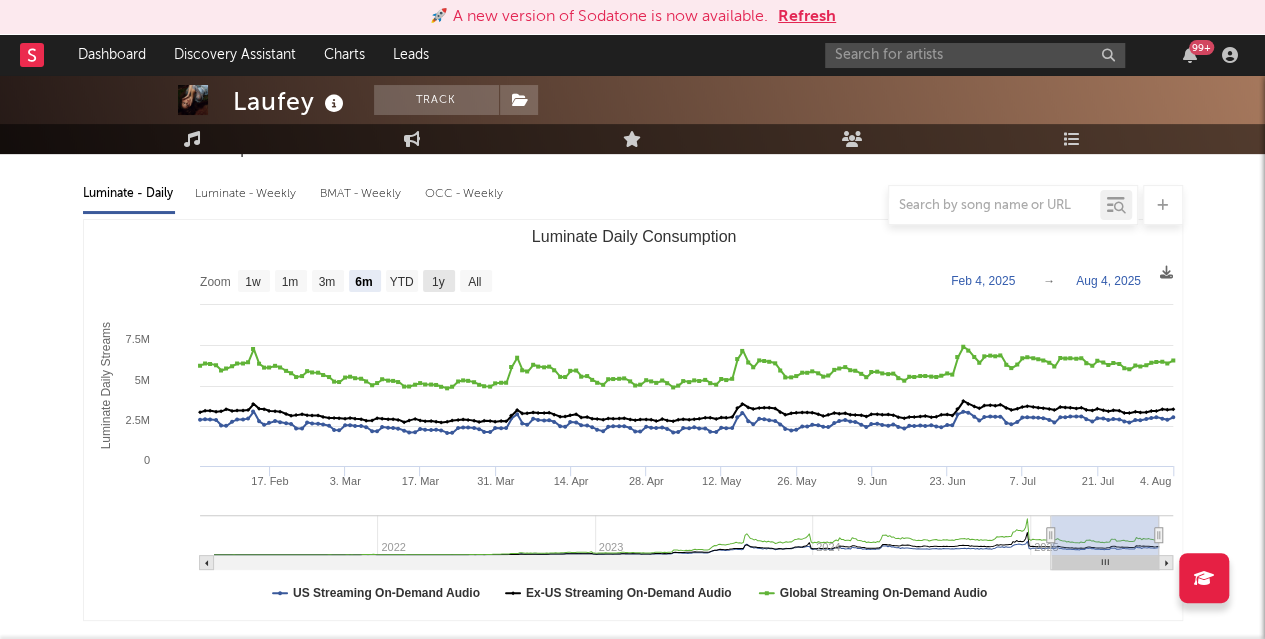 click on "1y" 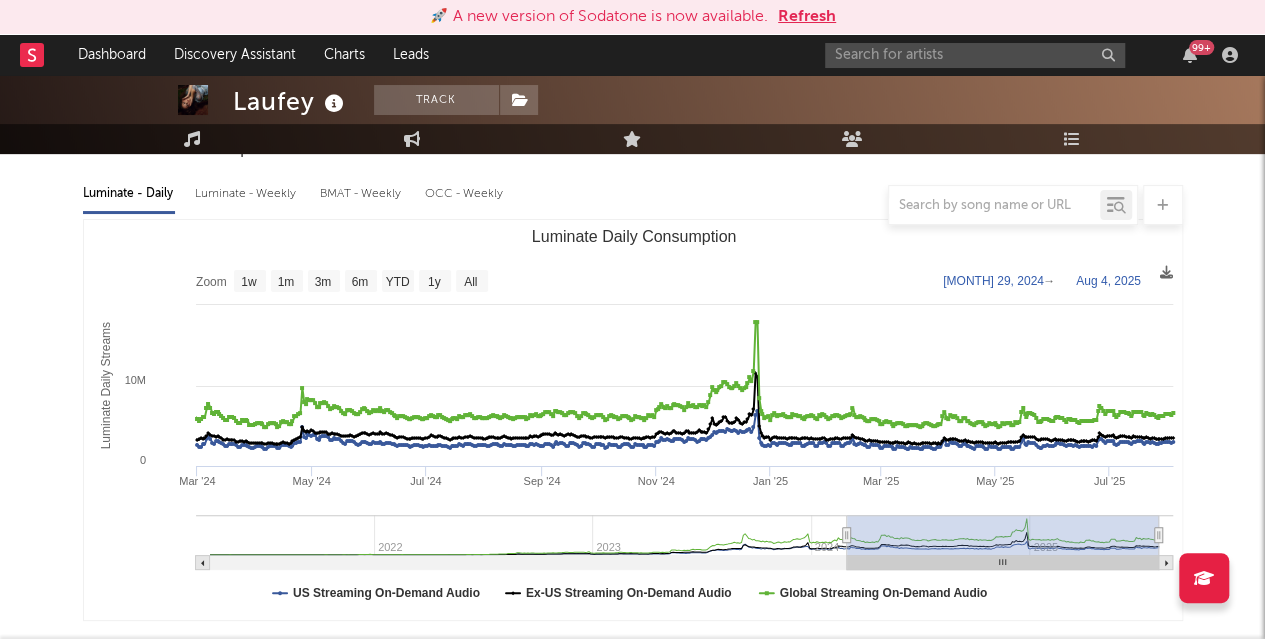 type on "2024-02-29" 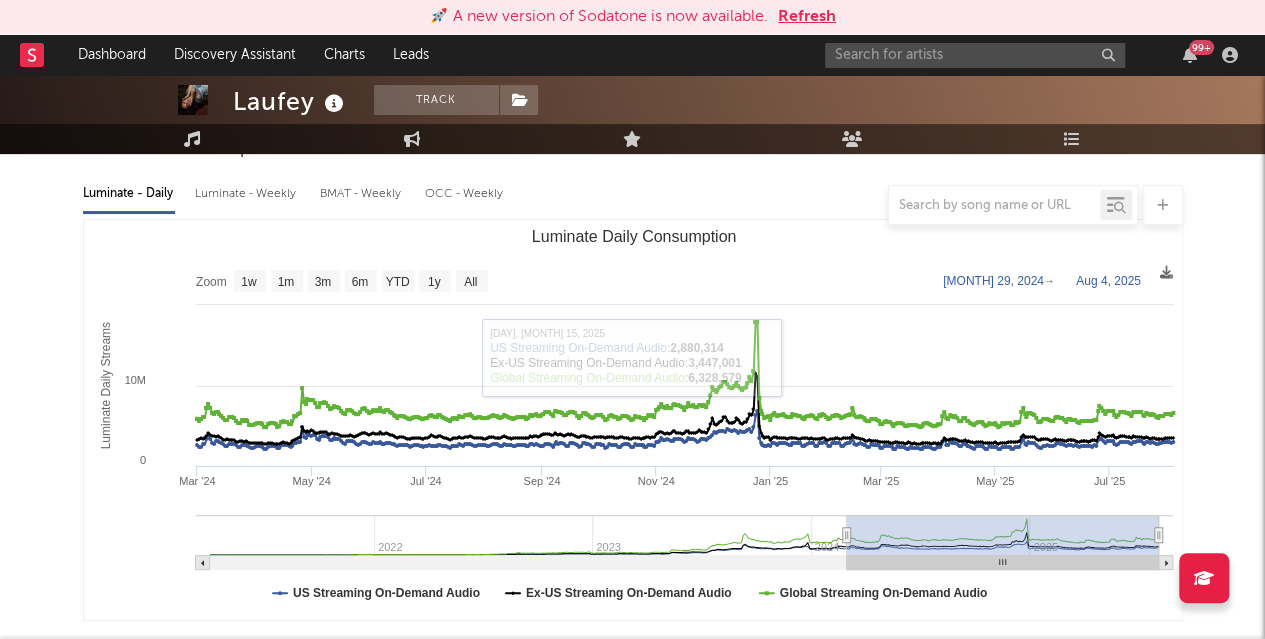 click 